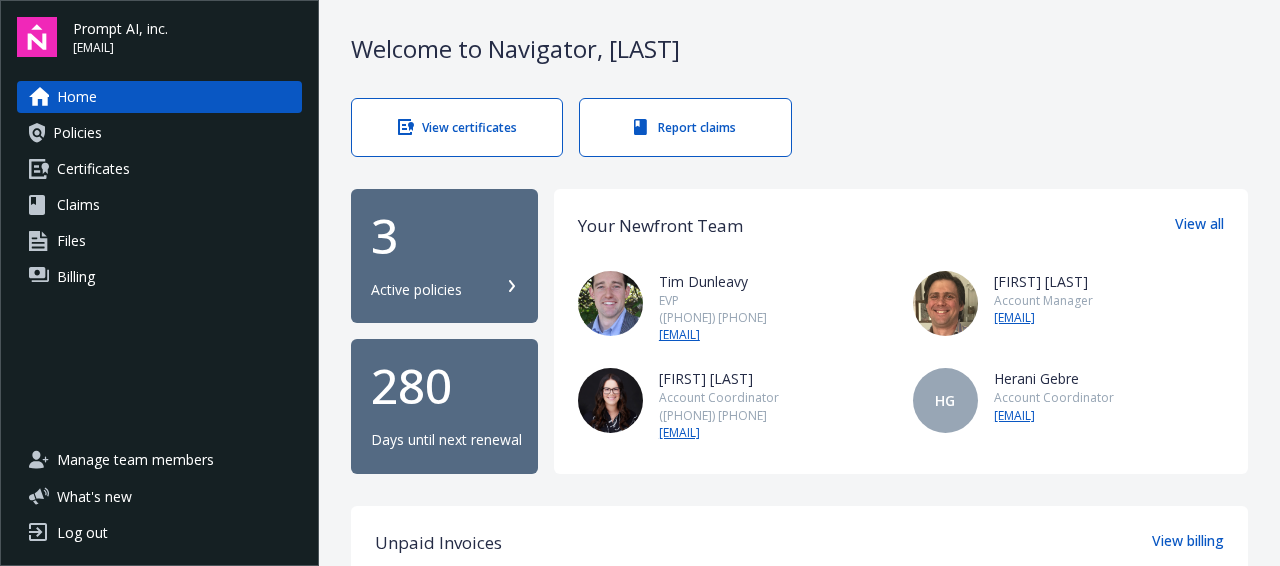 scroll, scrollTop: 0, scrollLeft: 0, axis: both 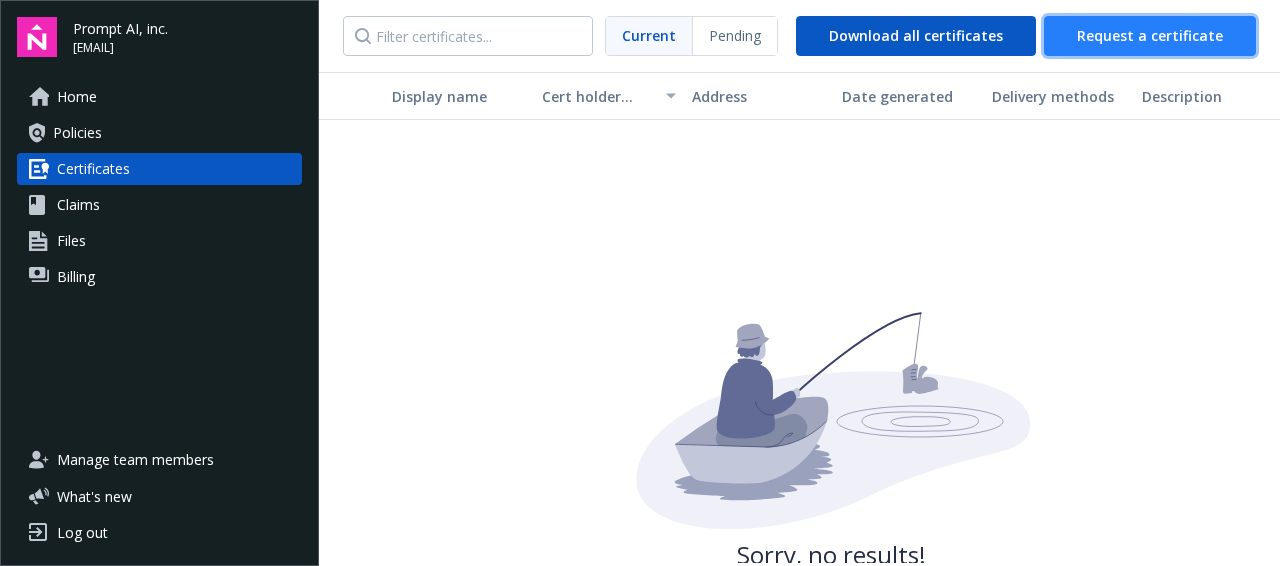 click on "Request a certificate" at bounding box center [1150, 36] 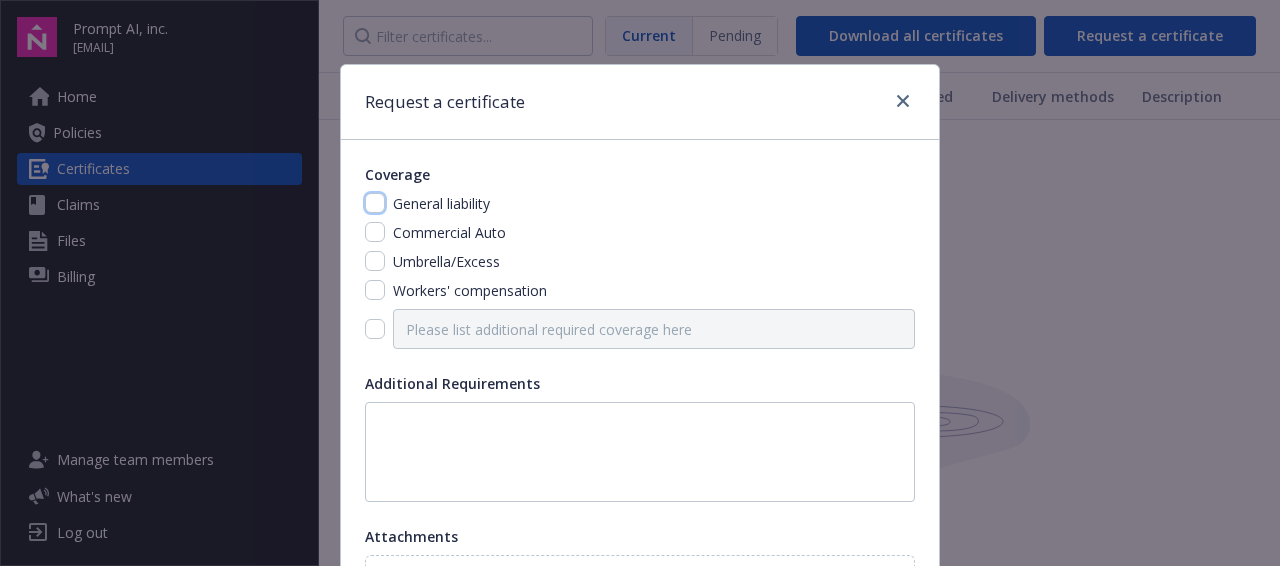 click at bounding box center (375, 203) 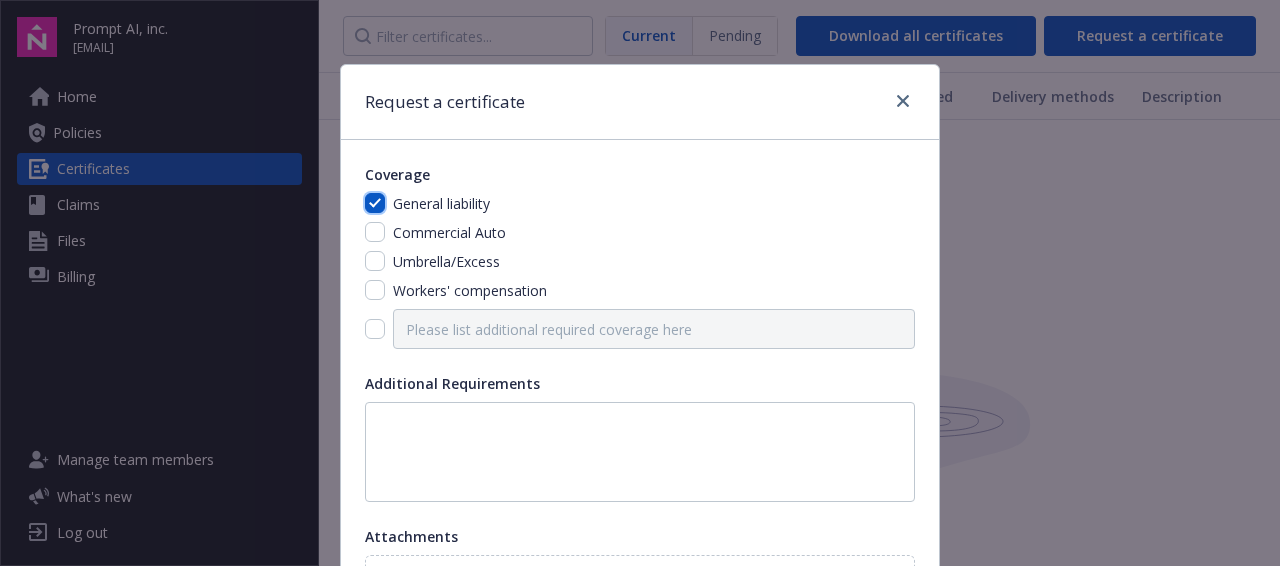 checkbox on "true" 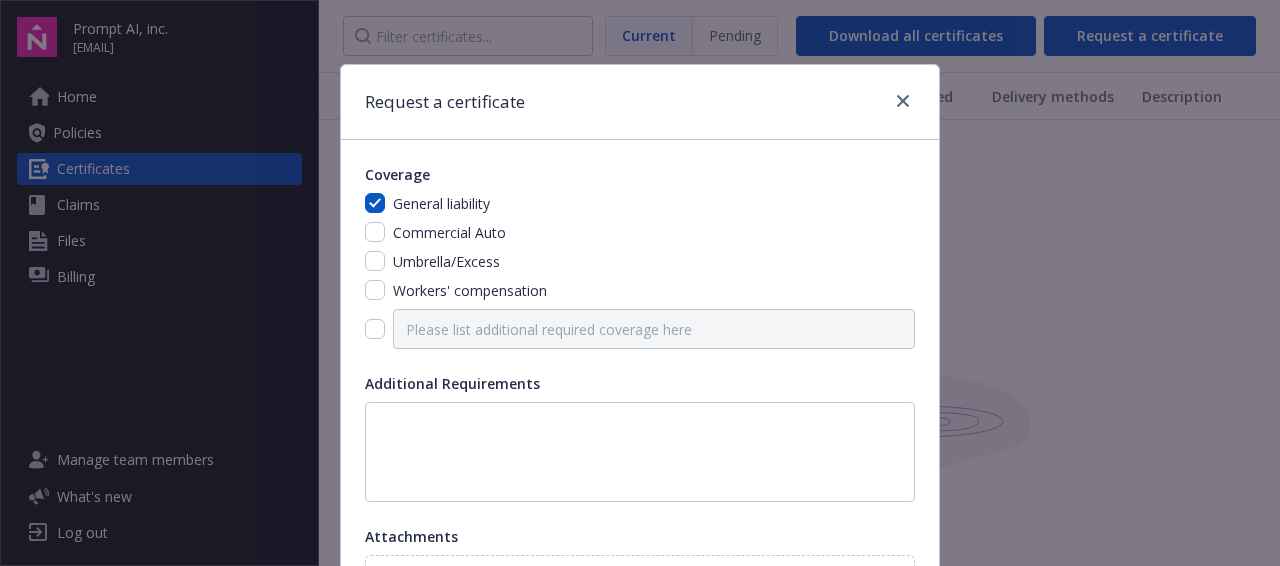 click at bounding box center (640, 329) 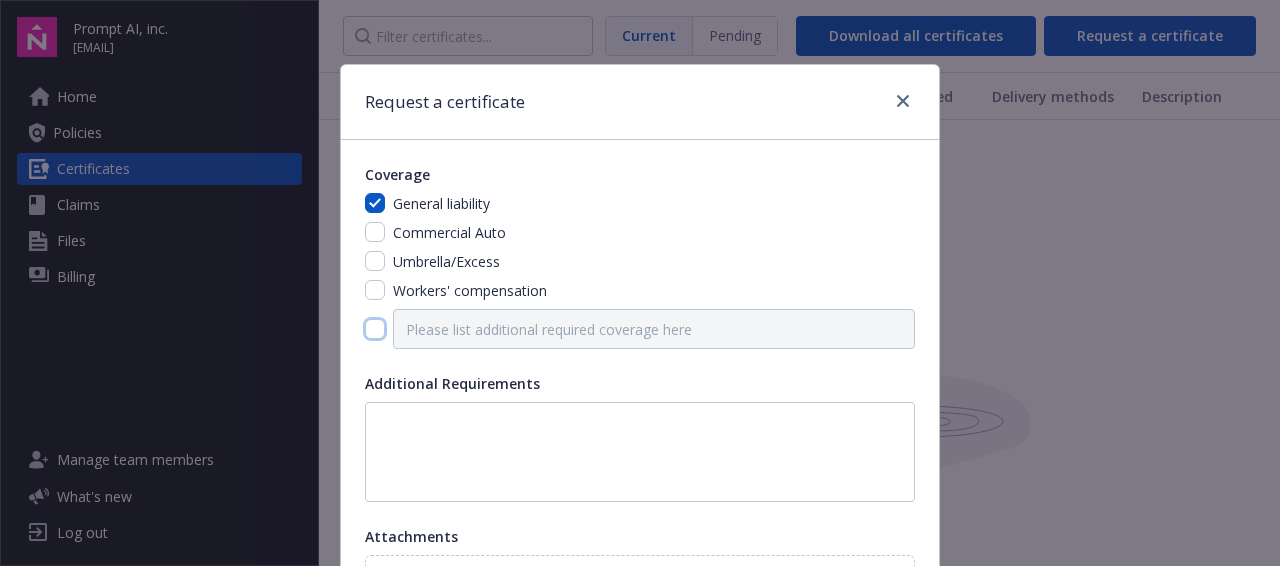 click at bounding box center (375, 329) 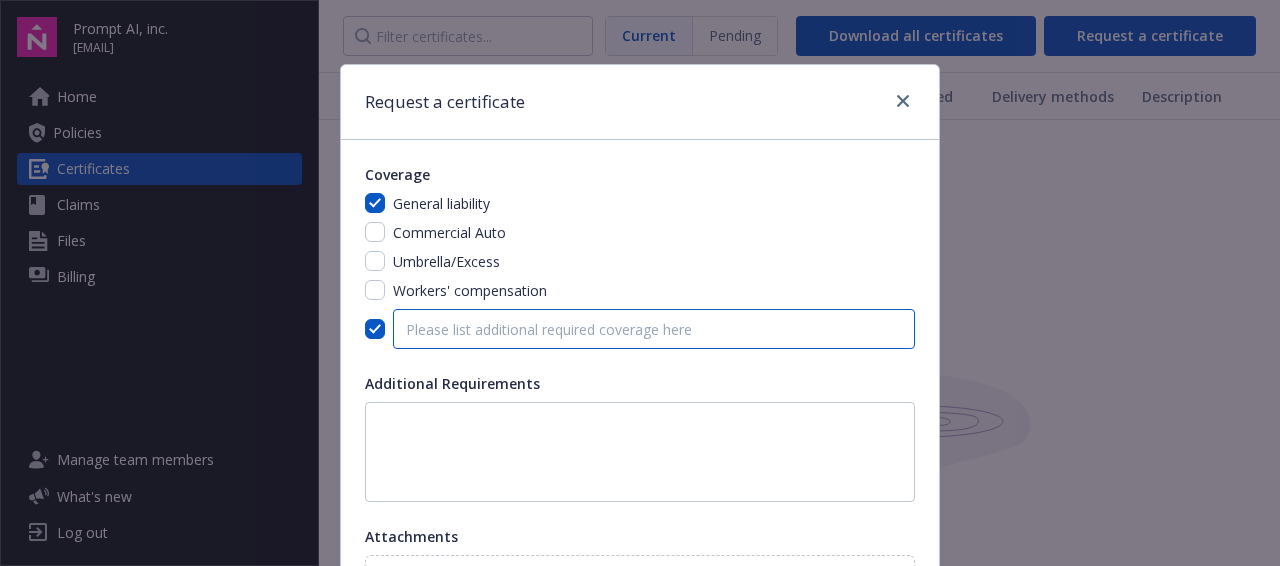 click at bounding box center [654, 329] 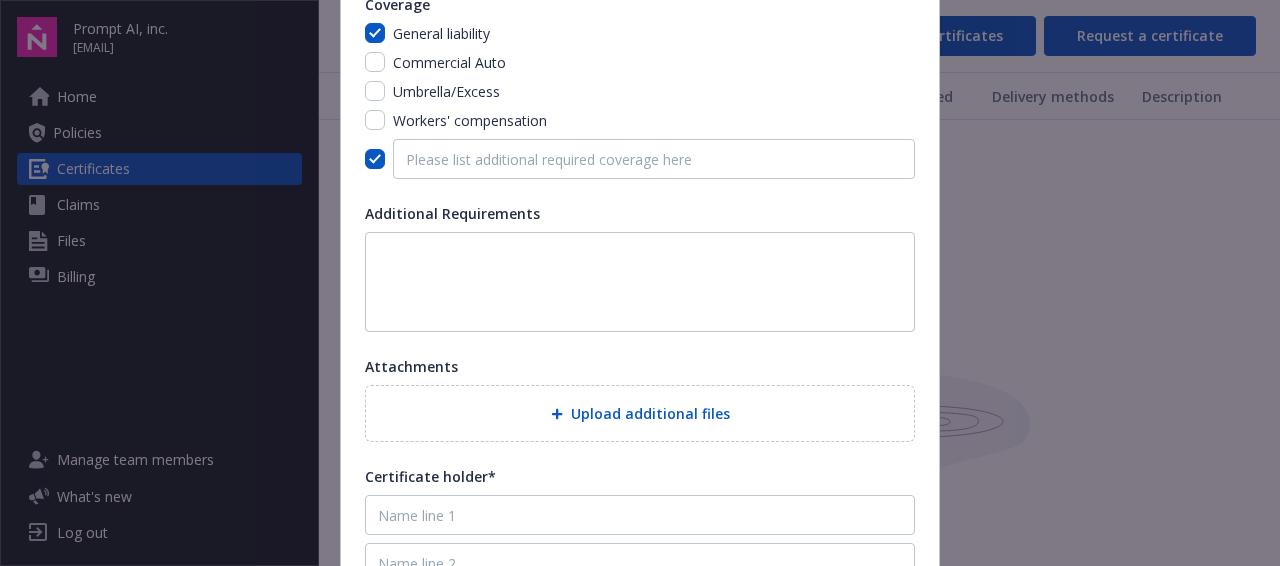 scroll, scrollTop: 167, scrollLeft: 0, axis: vertical 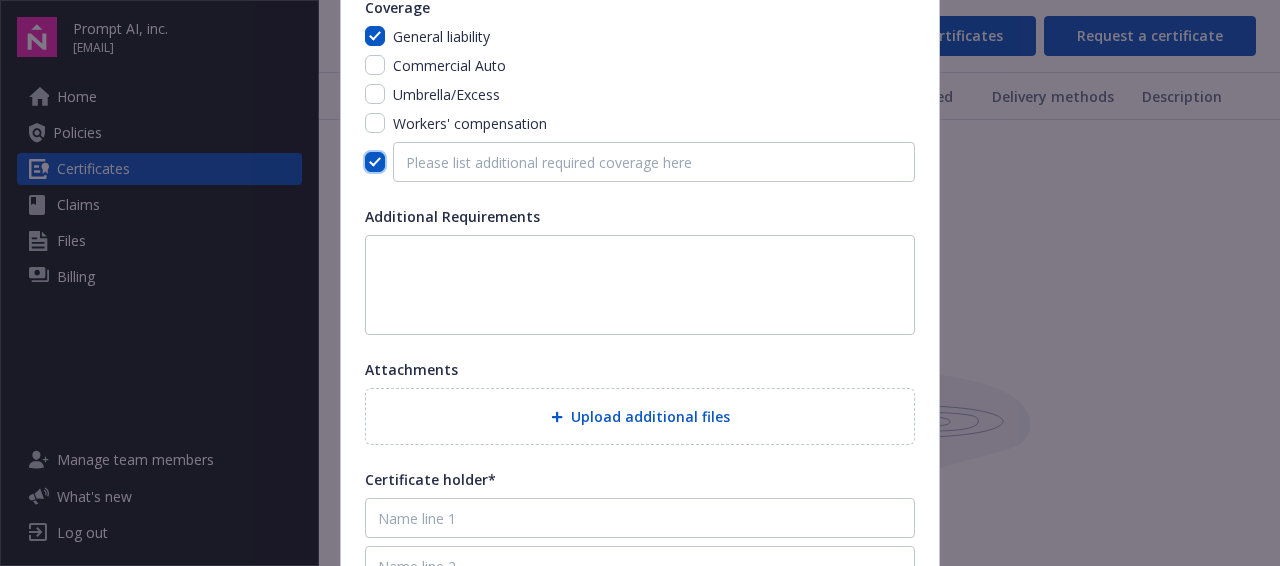 click at bounding box center [375, 162] 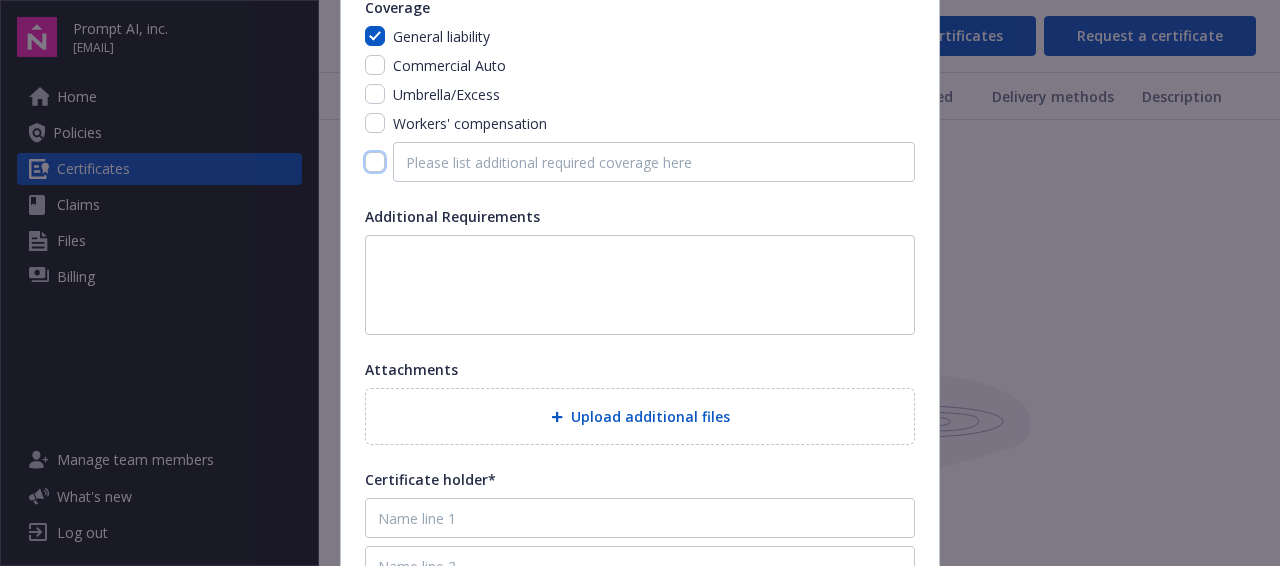 checkbox on "false" 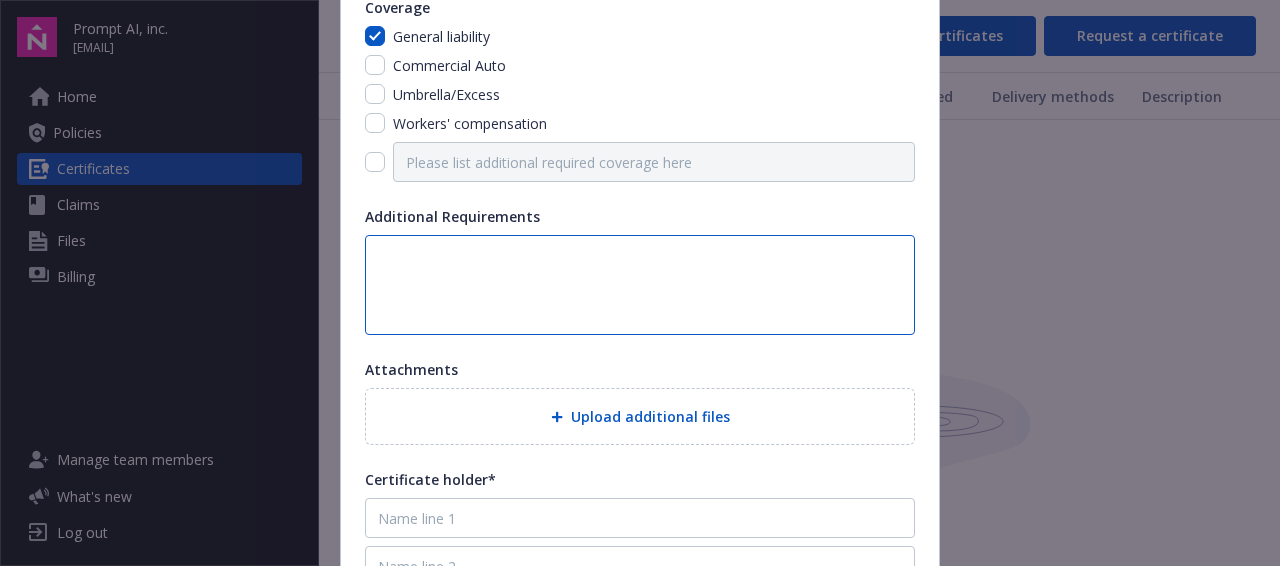 click at bounding box center (640, 285) 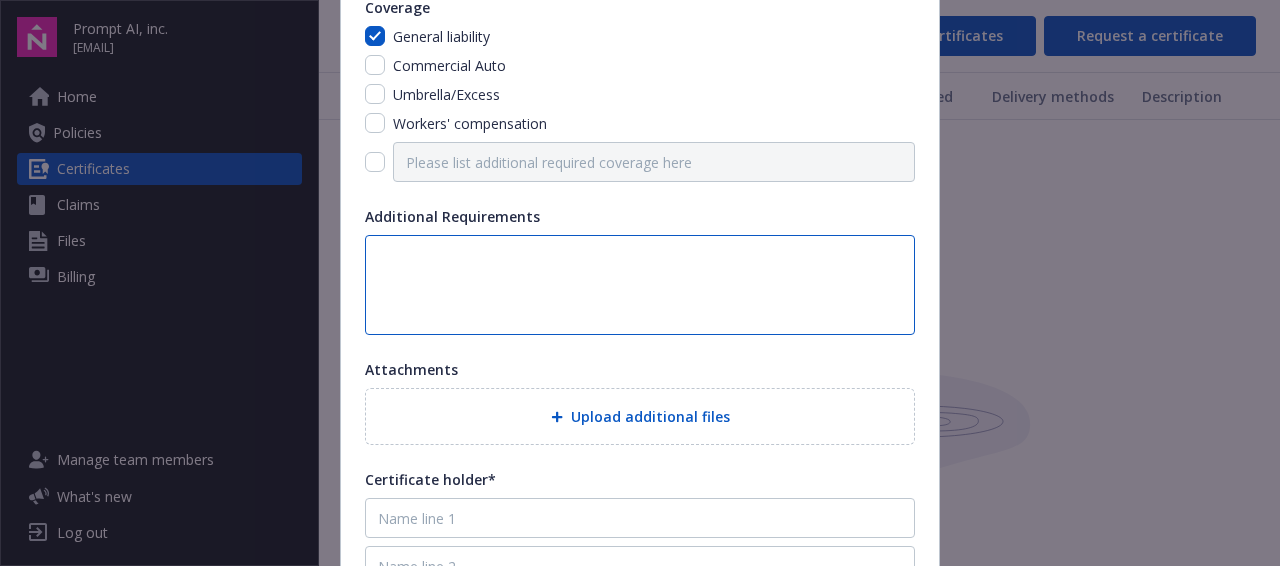 paste on "CypressCapital (1 [STREET] Street), Inc. AND Transwestern Property Company West L.L.C. d/b/a Transwestern" 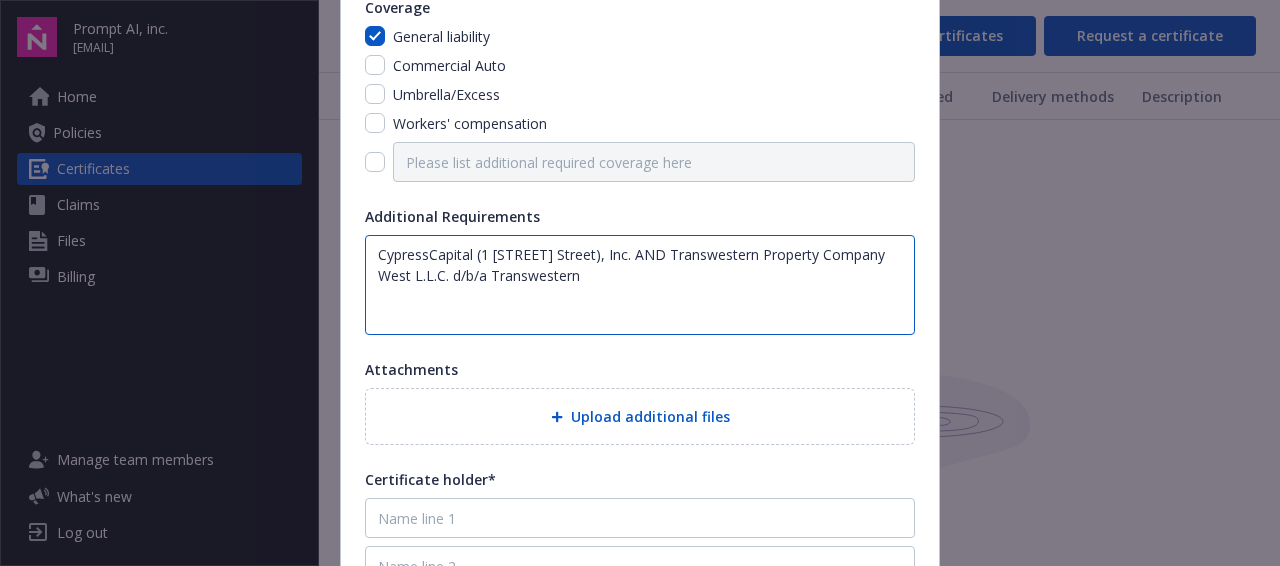 click on "CypressCapital (1 [STREET] Street), Inc. AND Transwestern Property Company West L.L.C. d/b/a Transwestern" at bounding box center [640, 285] 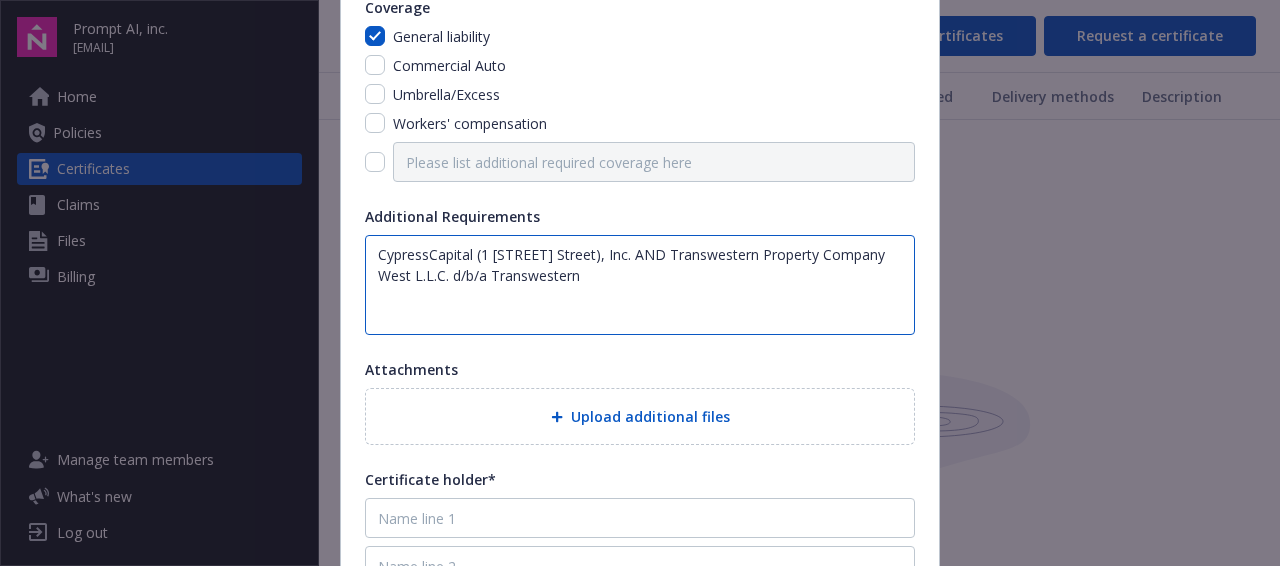 scroll, scrollTop: 15, scrollLeft: 0, axis: vertical 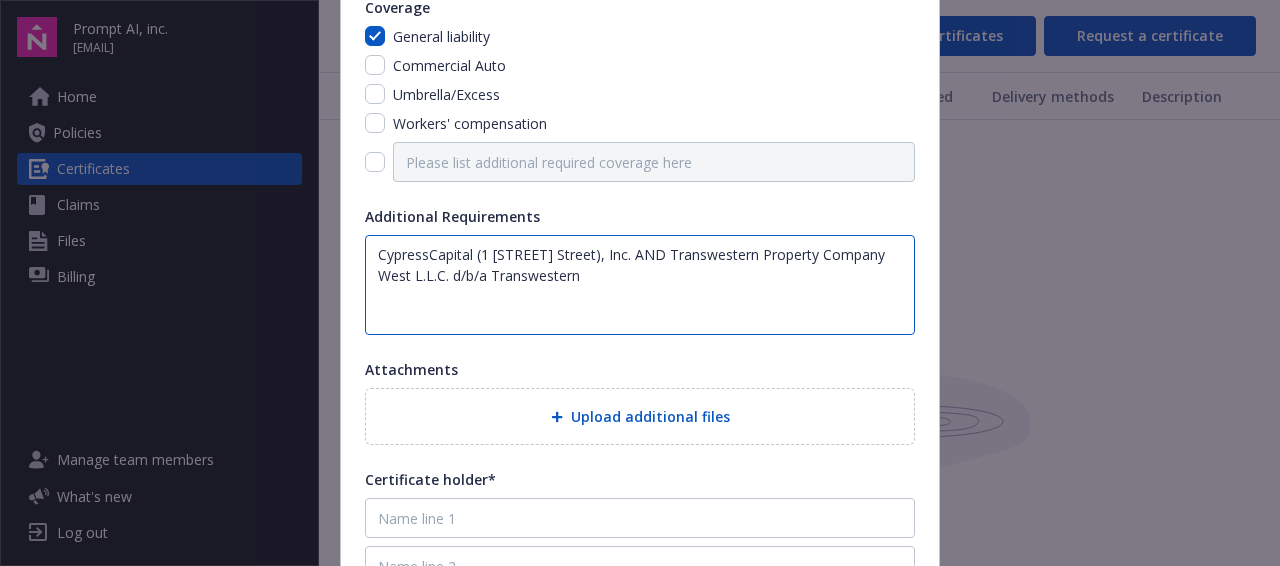 drag, startPoint x: 580, startPoint y: 289, endPoint x: 314, endPoint y: 180, distance: 287.46652 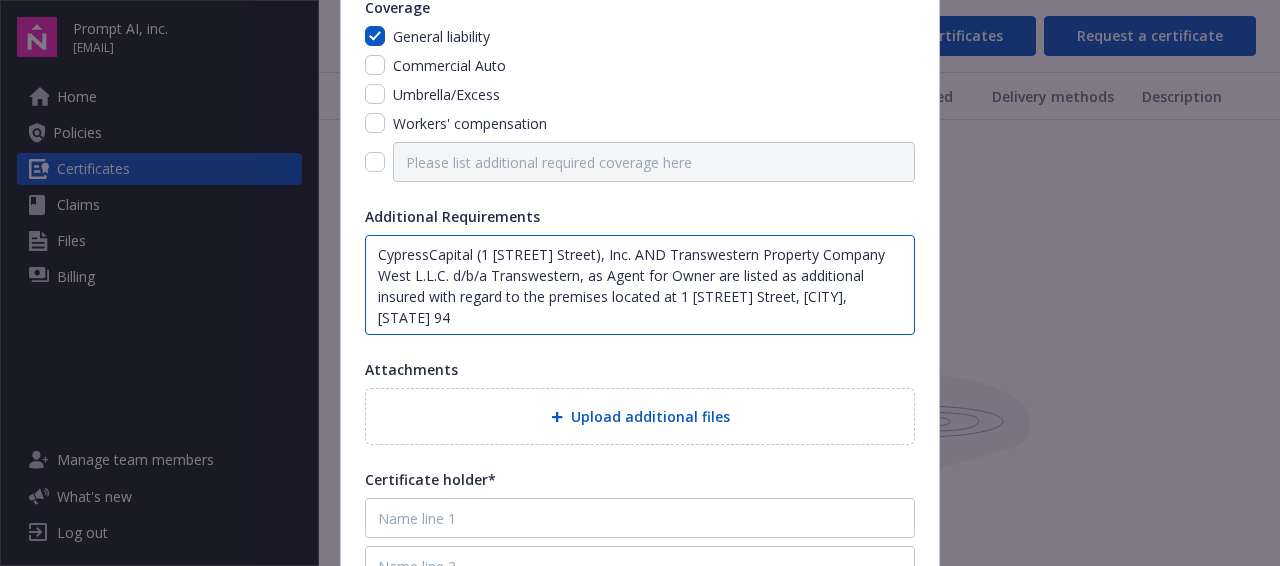 scroll, scrollTop: 15, scrollLeft: 0, axis: vertical 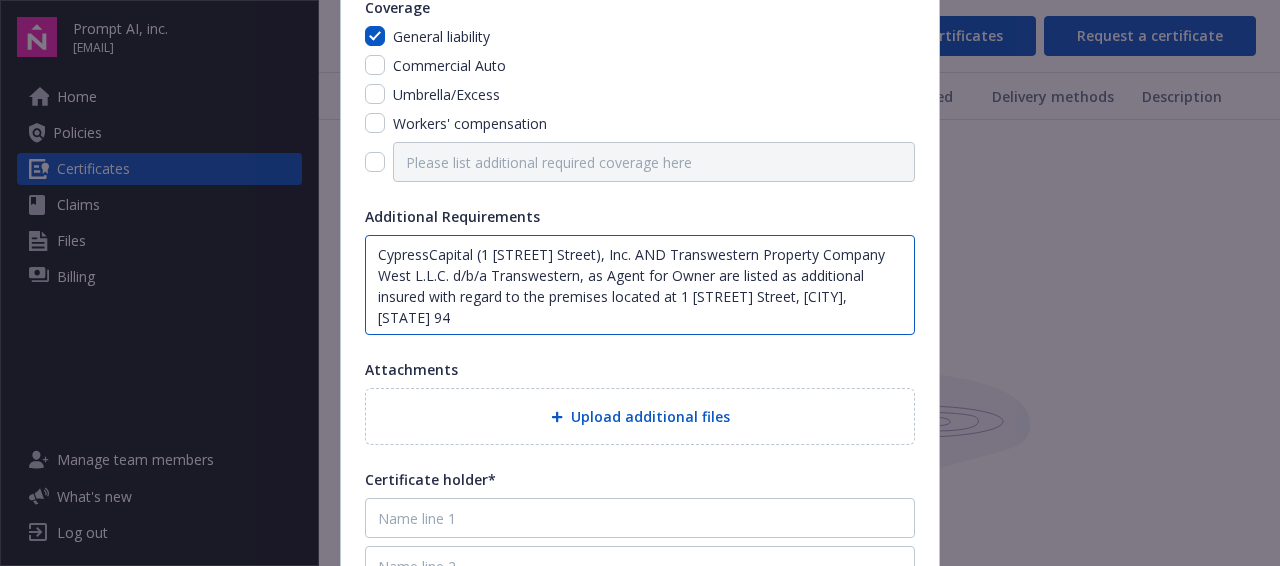 click on "CypressCapital (1 [STREET] Street), Inc. AND Transwestern Property Company West L.L.C. d/b/a Transwestern, as Agent for Owner are listed as additional insured with regard to the premises located at 1 [STREET] Street, [CITY], [STATE] 94" at bounding box center [640, 285] 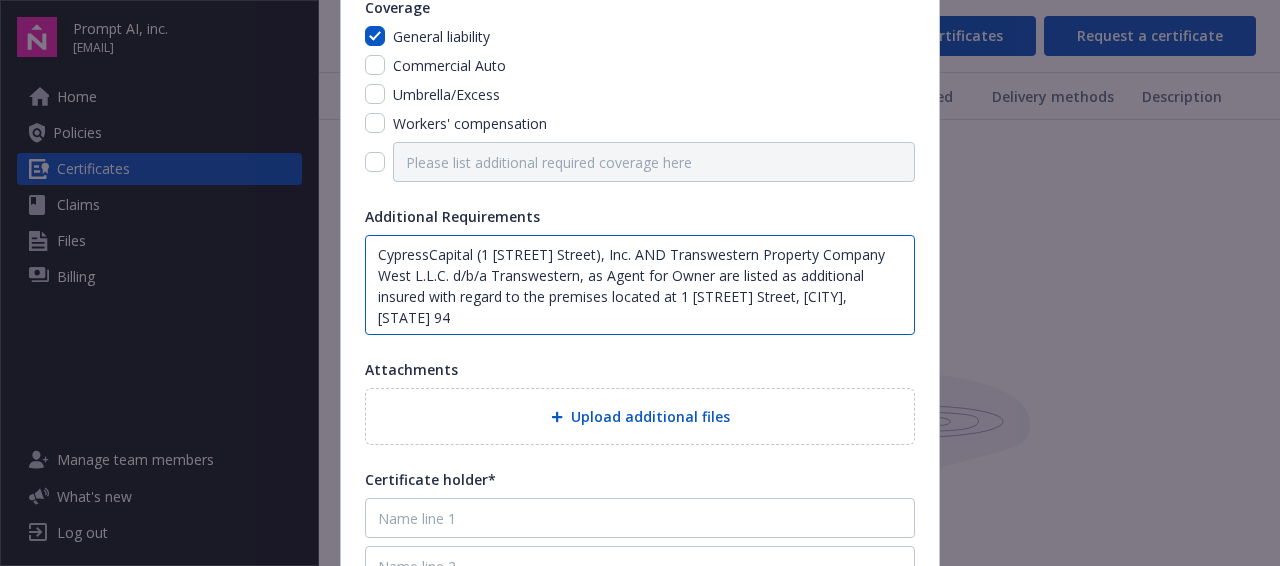 drag, startPoint x: 702, startPoint y: 280, endPoint x: 863, endPoint y: 327, distance: 167.72 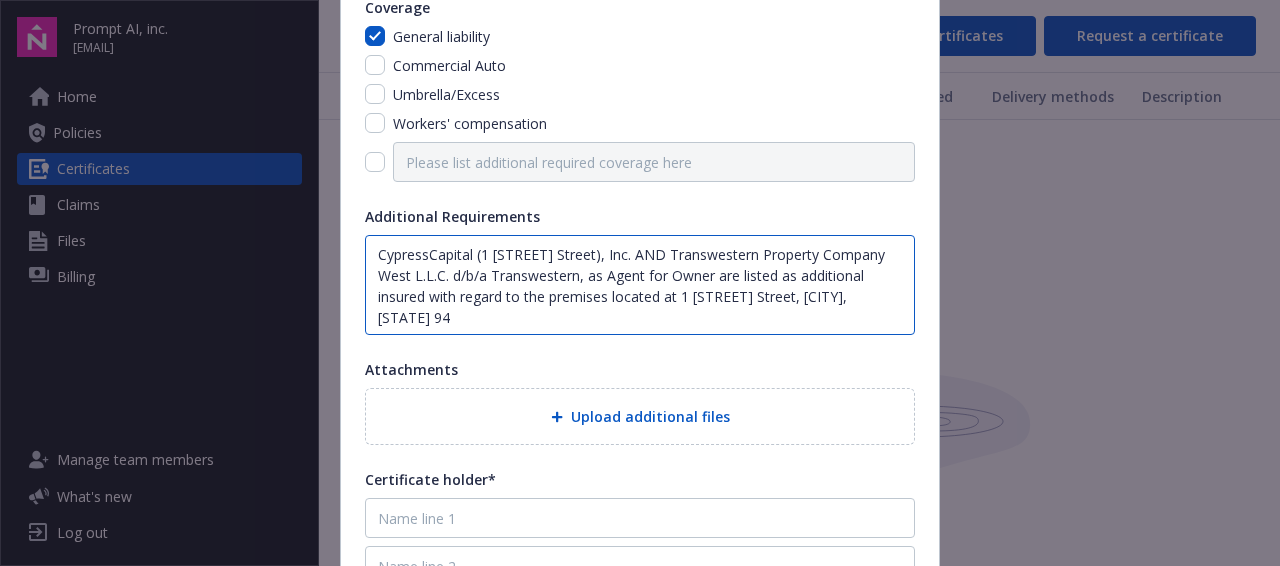 click on "CypressCapital (1 [STREET] Street), Inc. AND Transwestern Property Company West L.L.C. d/b/a Transwestern, as Agent for Owner are listed as additional insured with regard to the premises located at 1 [STREET] Street, [CITY], [STATE] 94" at bounding box center [640, 285] 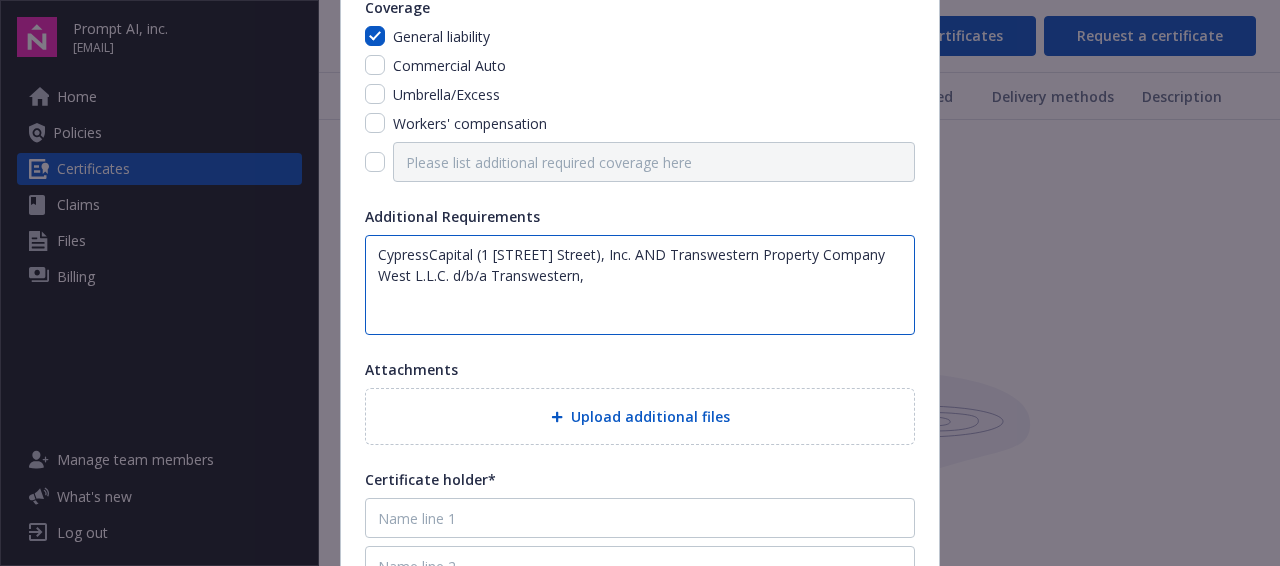 click on "CypressCapital (1 [STREET] Street), Inc. AND Transwestern Property Company West L.L.C. d/b/a Transwestern," at bounding box center (640, 285) 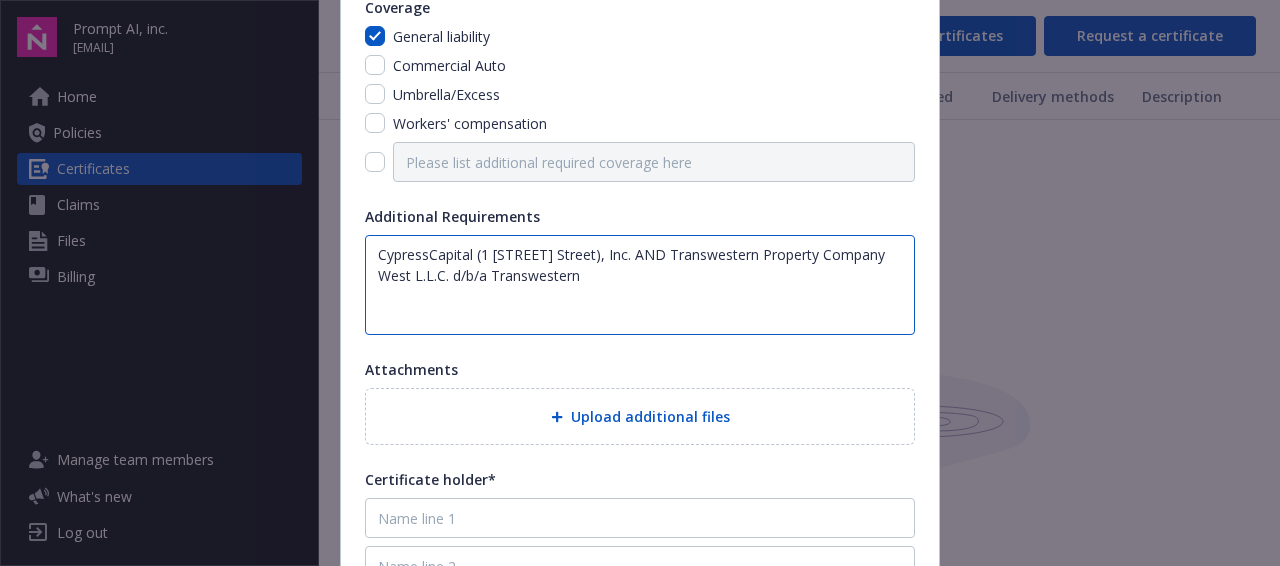 type on "CypressCapital (1 [STREET] Street), Inc. AND Transwestern Property Company West L.L.C. d/b/a Transwestern" 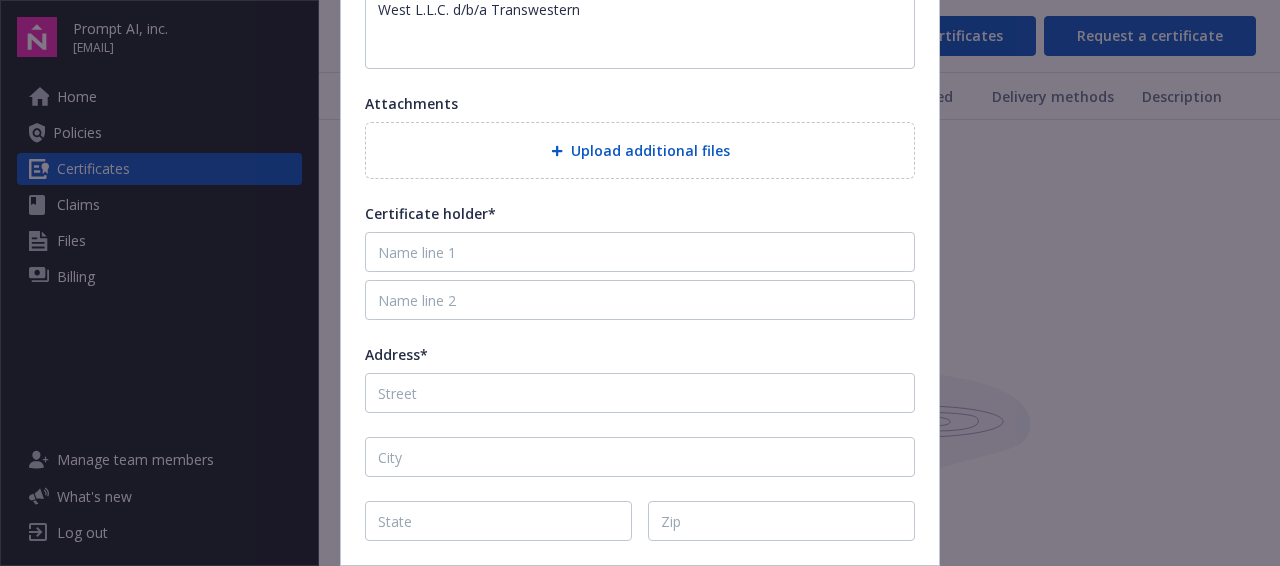 scroll, scrollTop: 436, scrollLeft: 0, axis: vertical 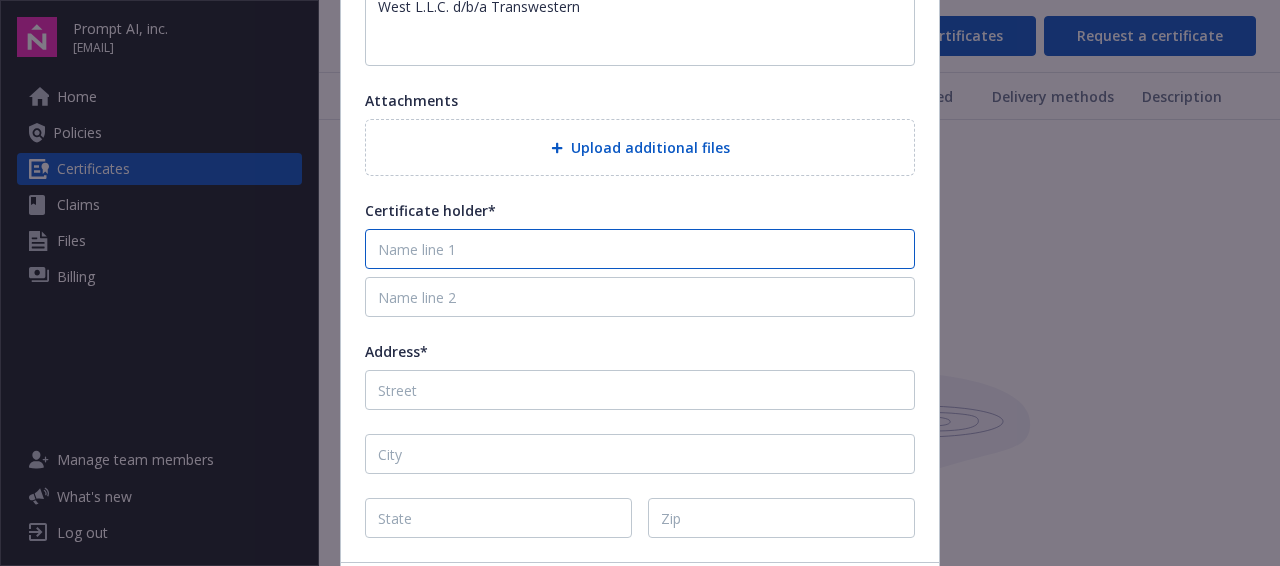 click at bounding box center (640, 249) 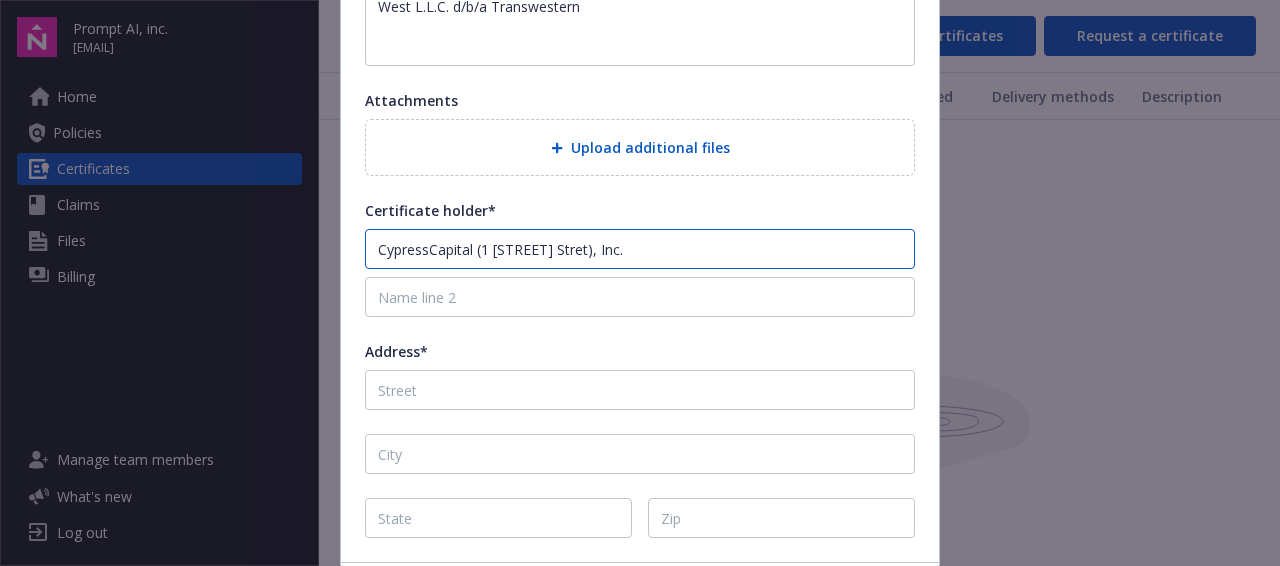type on "CypressCapital (1 [STREET] Stret), Inc." 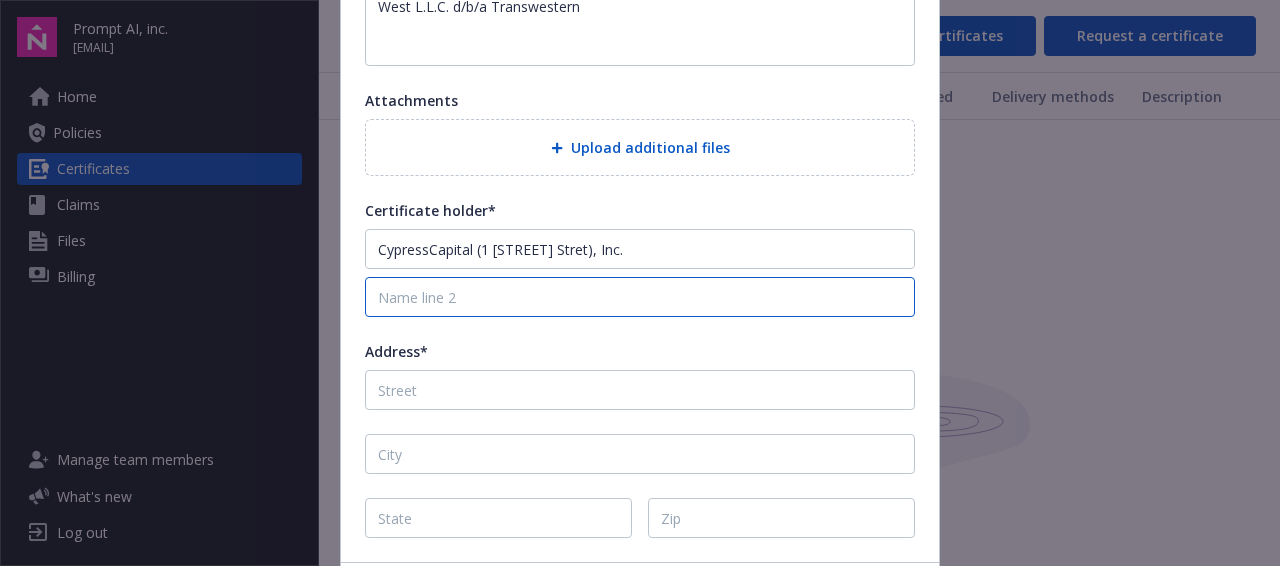 click at bounding box center (640, 297) 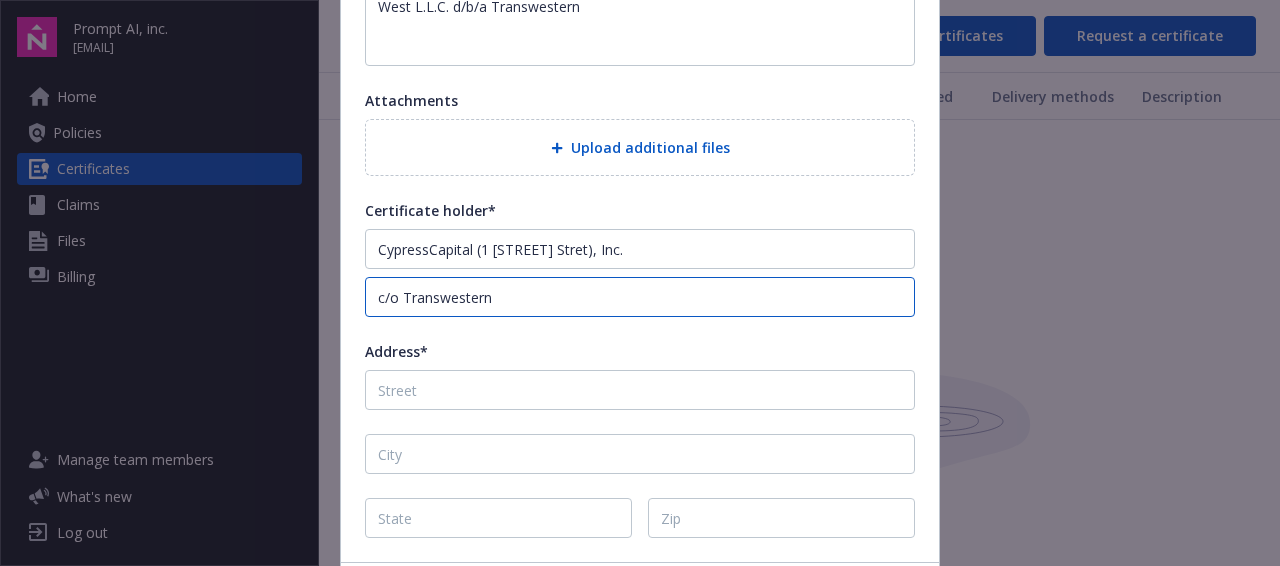 type on "c/o Transwestern" 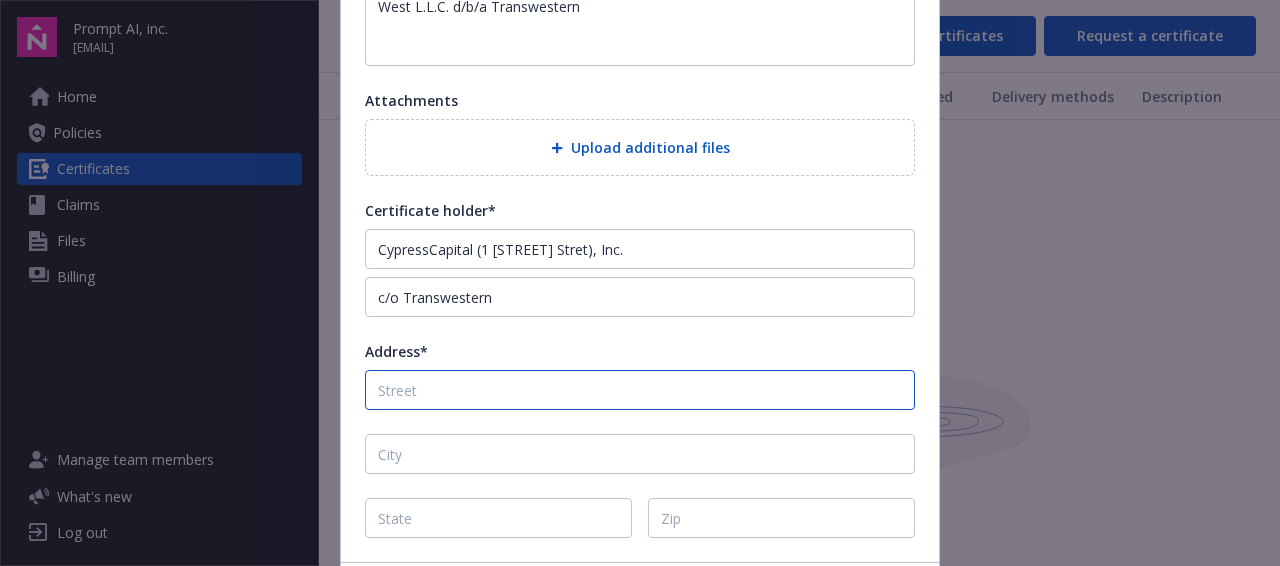 click on "Address*" at bounding box center (640, 390) 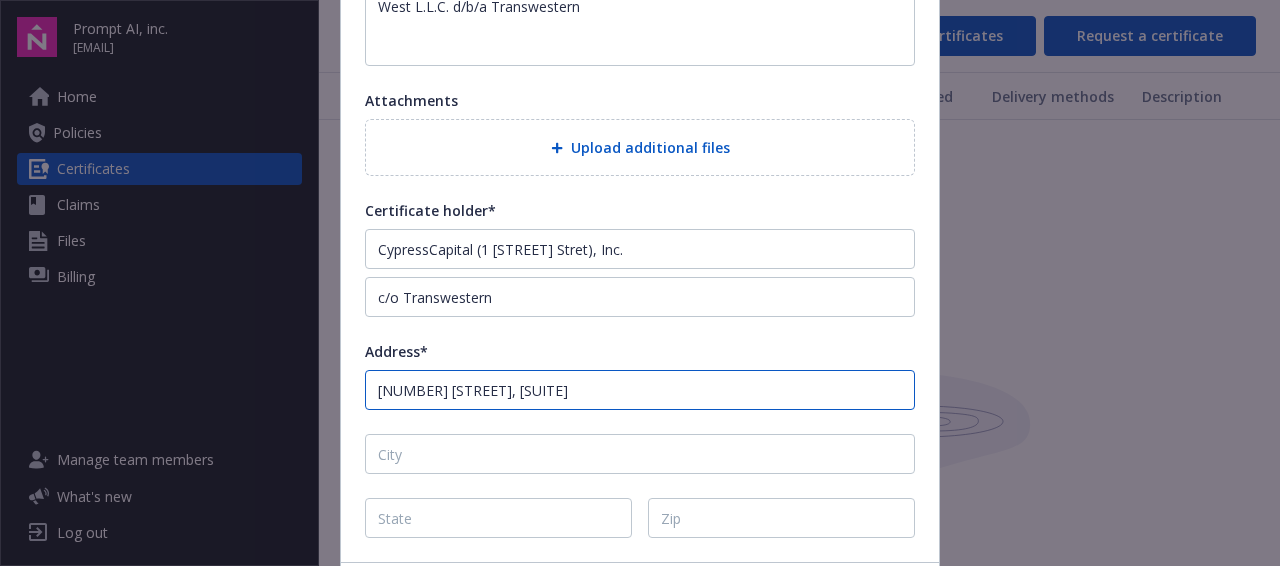 type on "[NUMBER] [STREET], [SUITE]" 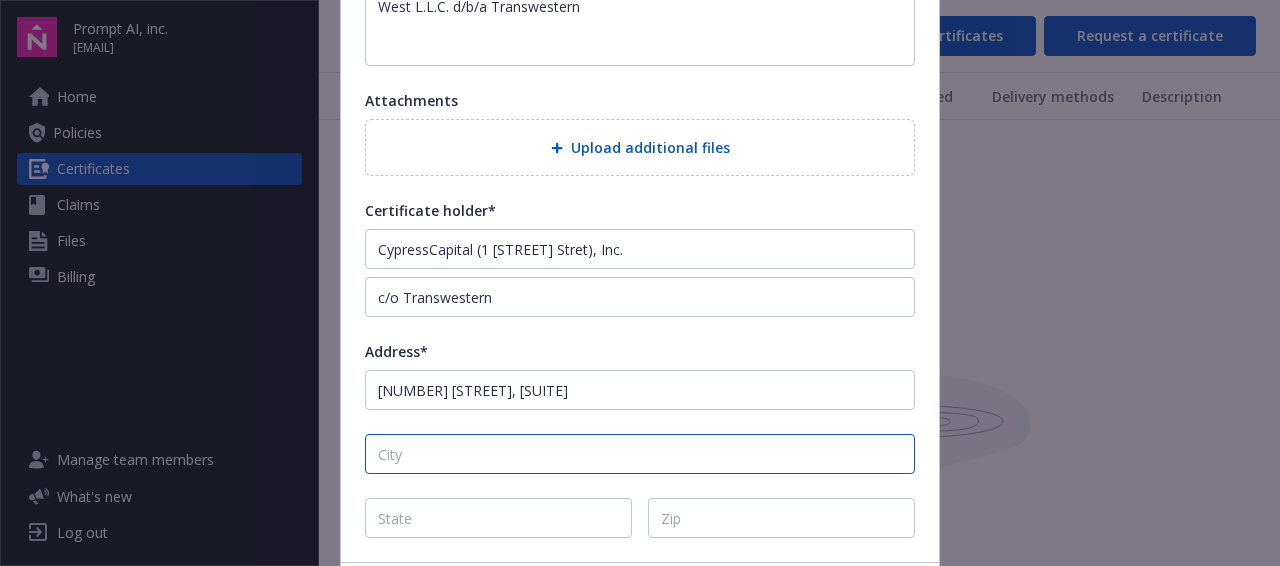click at bounding box center [640, 454] 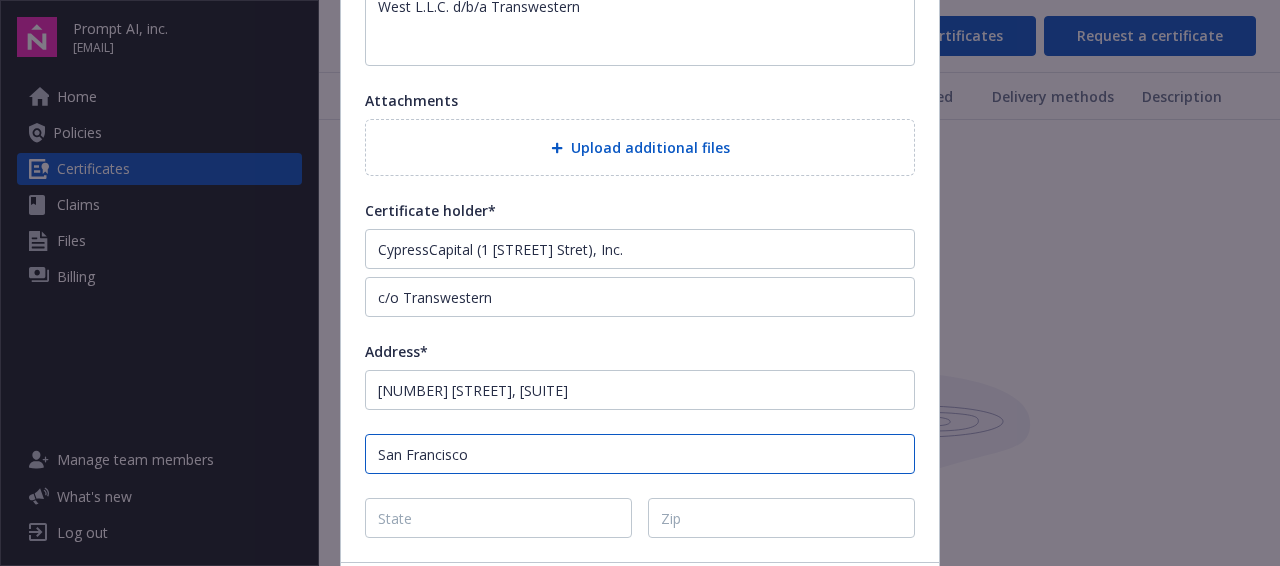 type on "San Francisco" 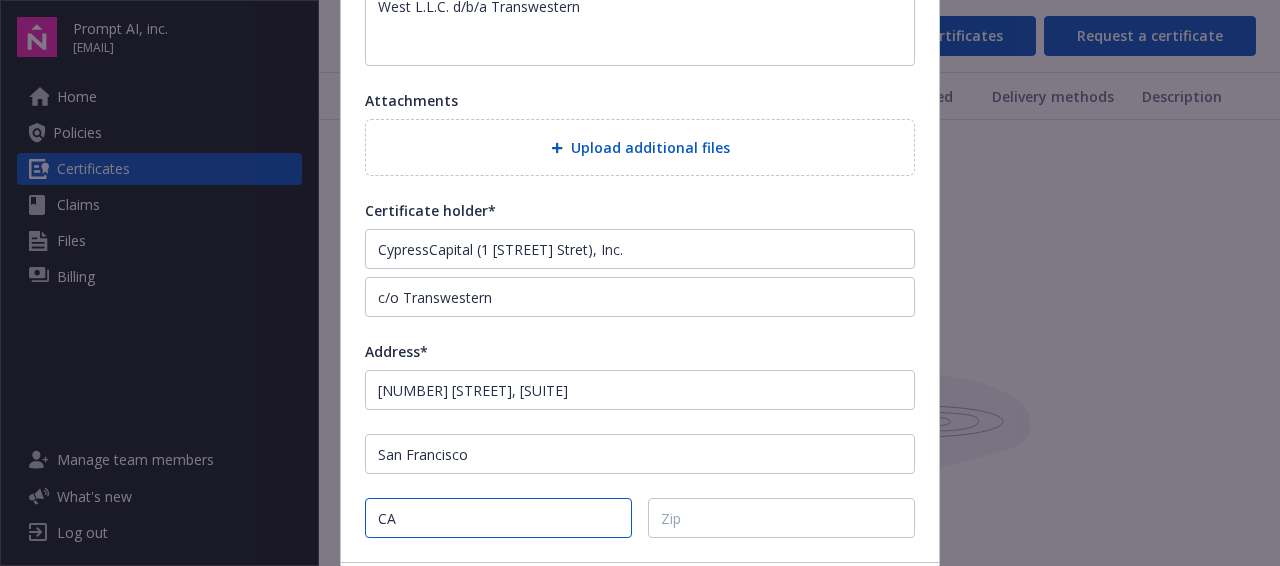 type on "CA" 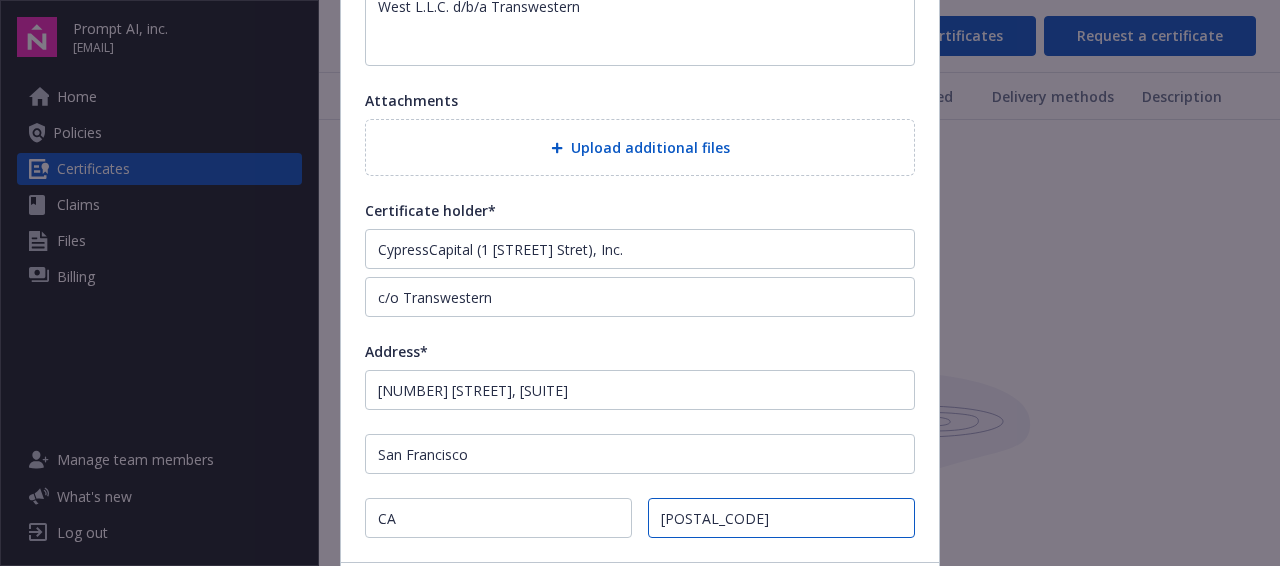 type on "[POSTAL_CODE]" 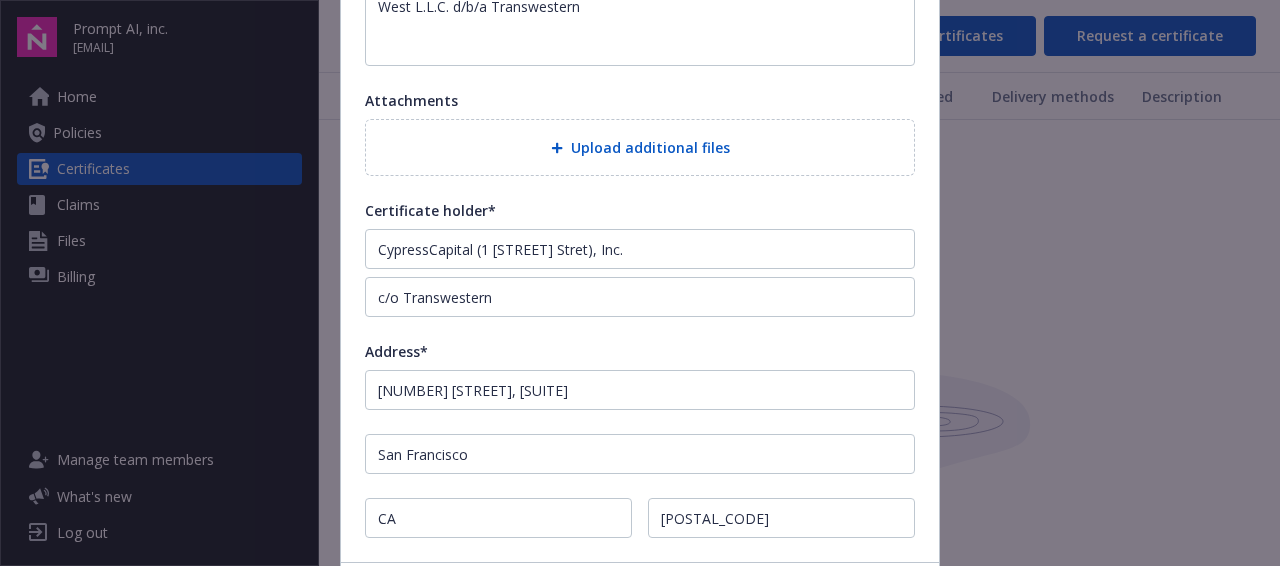 scroll, scrollTop: 587, scrollLeft: 0, axis: vertical 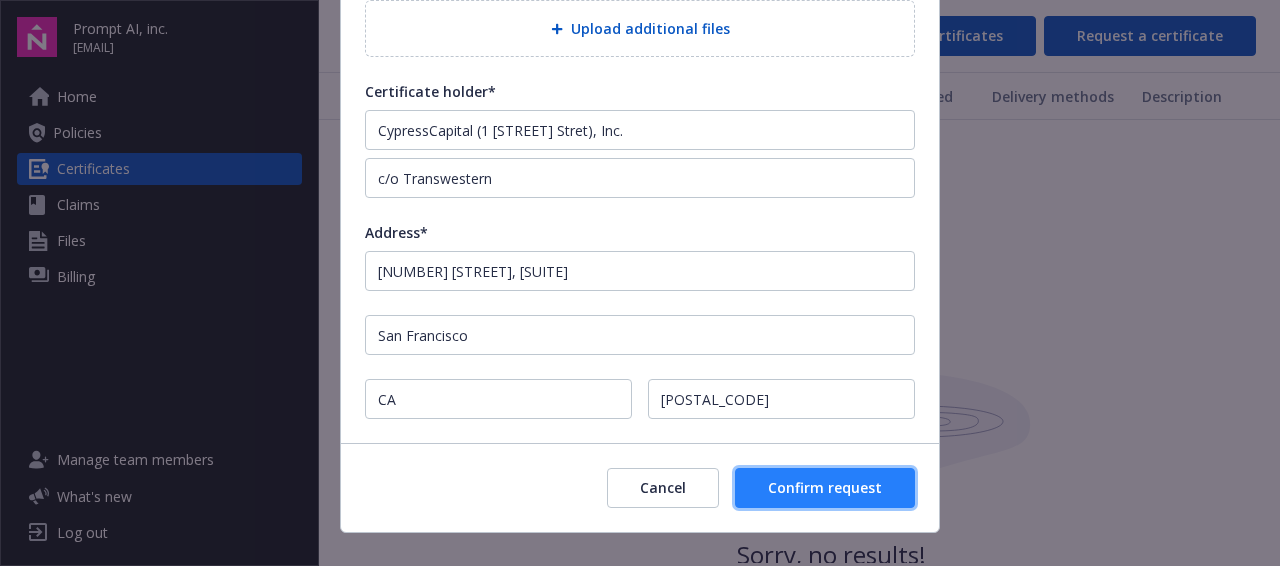 click on "Confirm request" at bounding box center (825, 487) 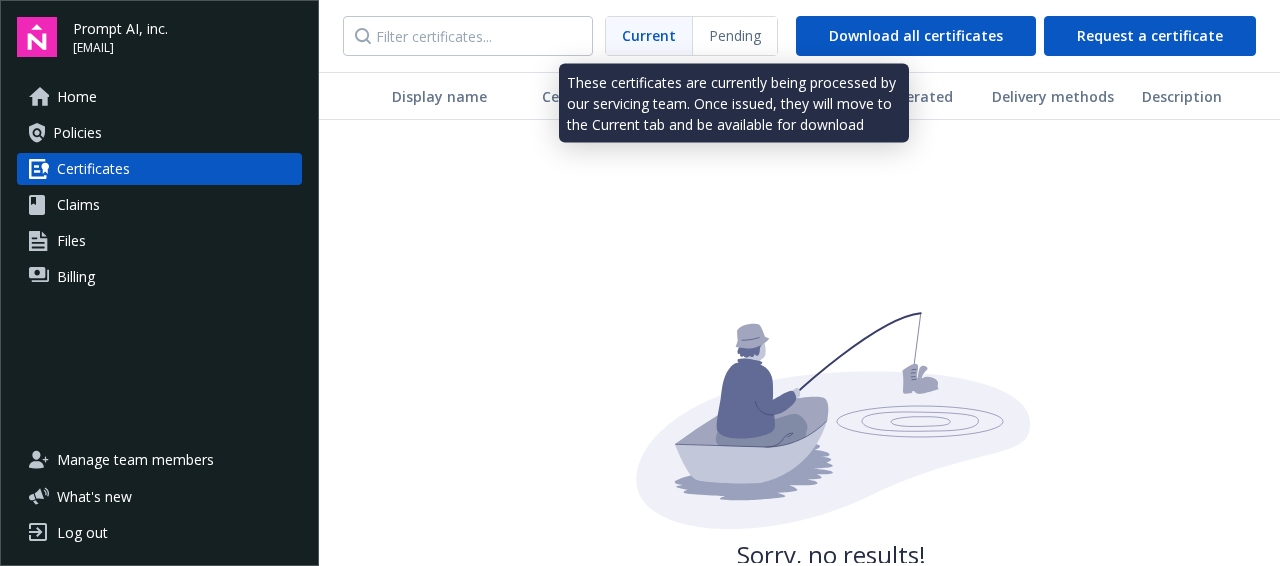 click on "Pending" at bounding box center [735, 35] 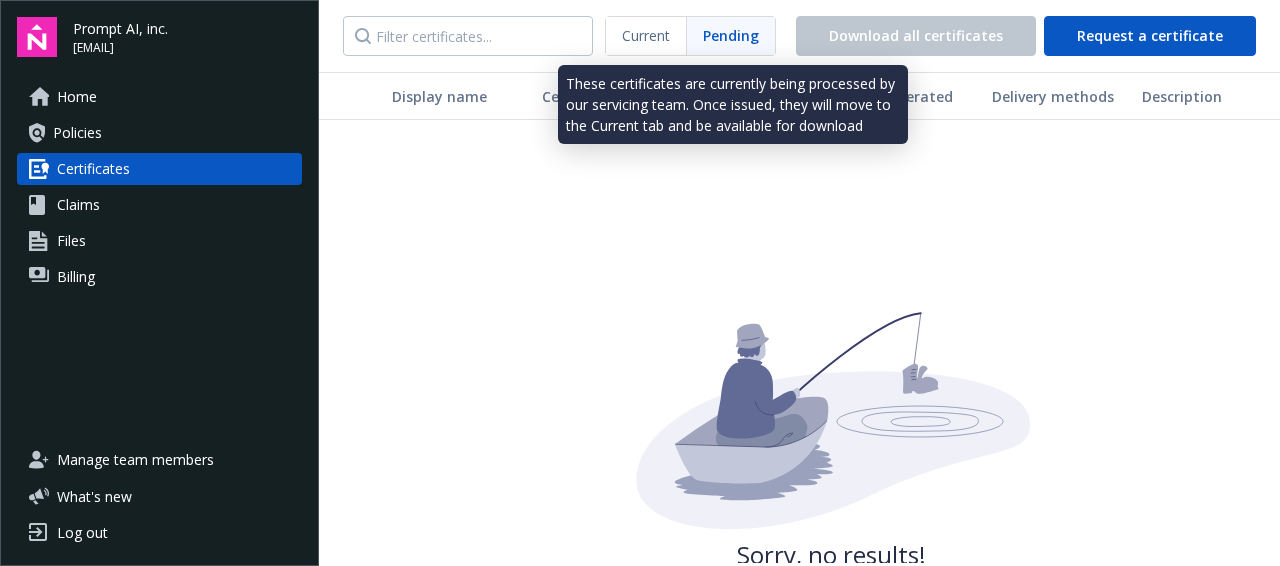 click on "Pending" at bounding box center (731, 35) 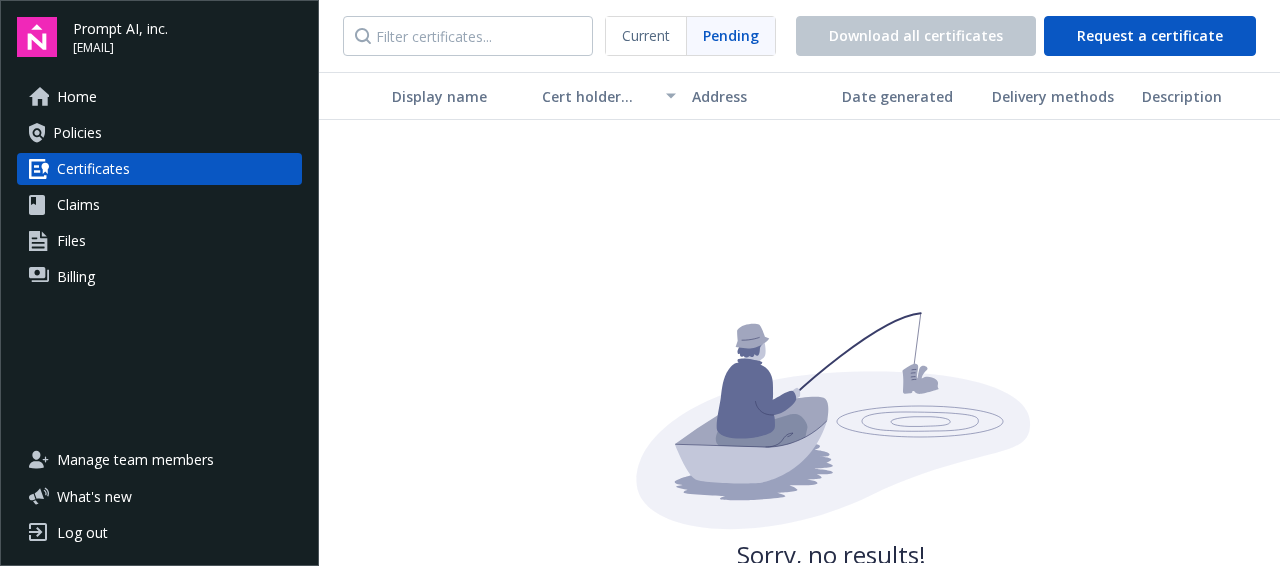 click on "Current" at bounding box center [646, 35] 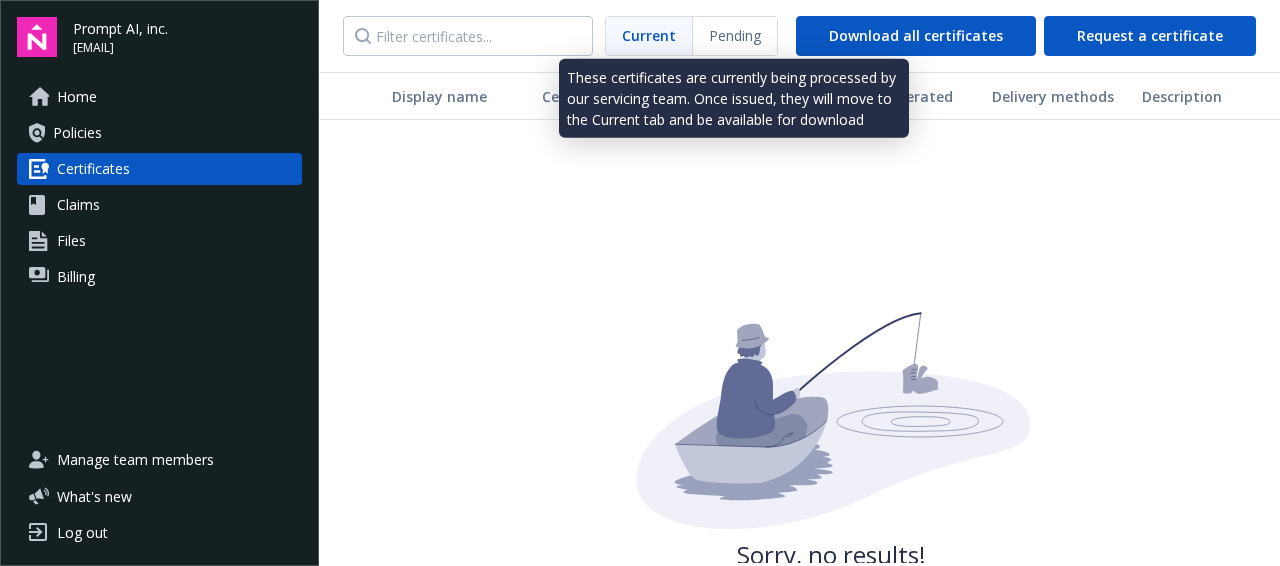 click on "Pending" at bounding box center (735, 35) 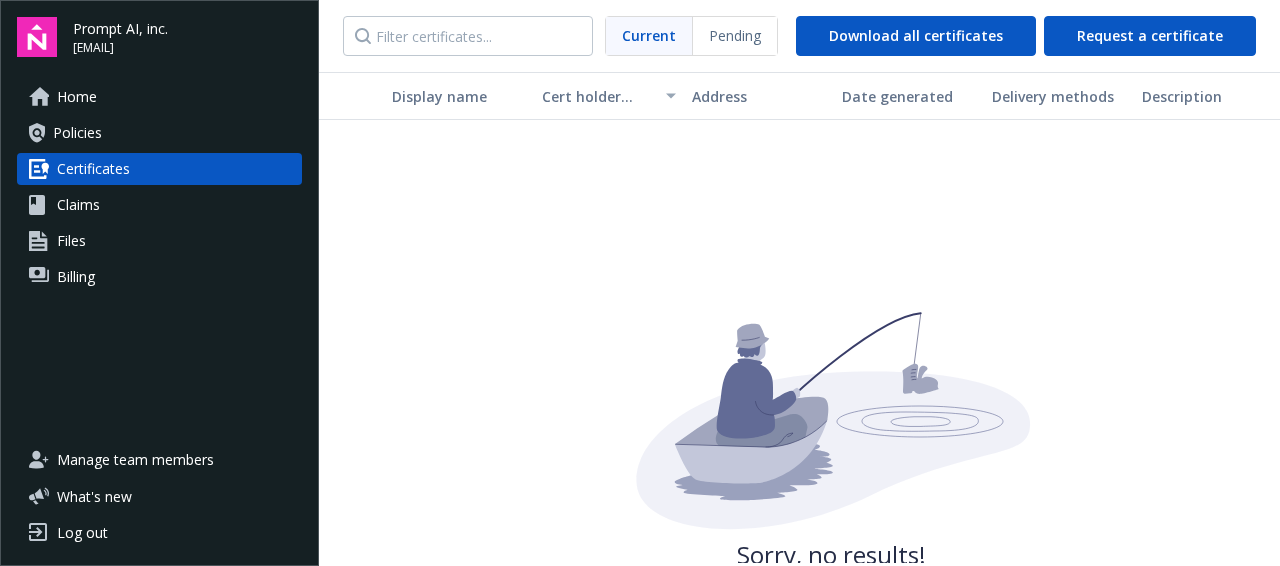 scroll, scrollTop: 0, scrollLeft: 0, axis: both 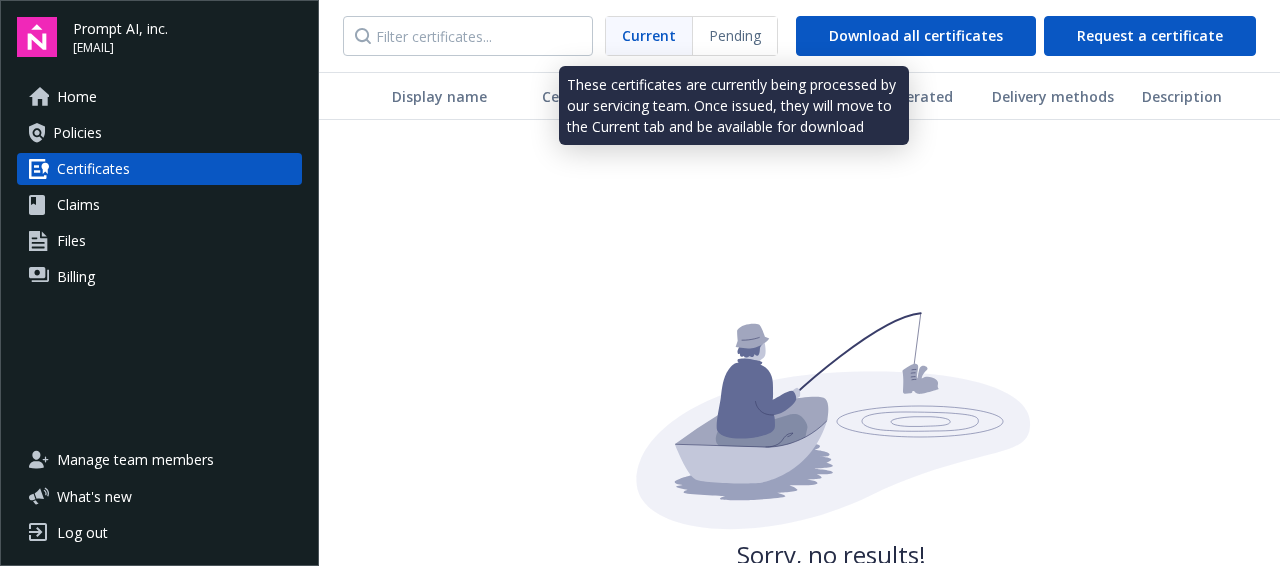 click on "Pending" at bounding box center (735, 36) 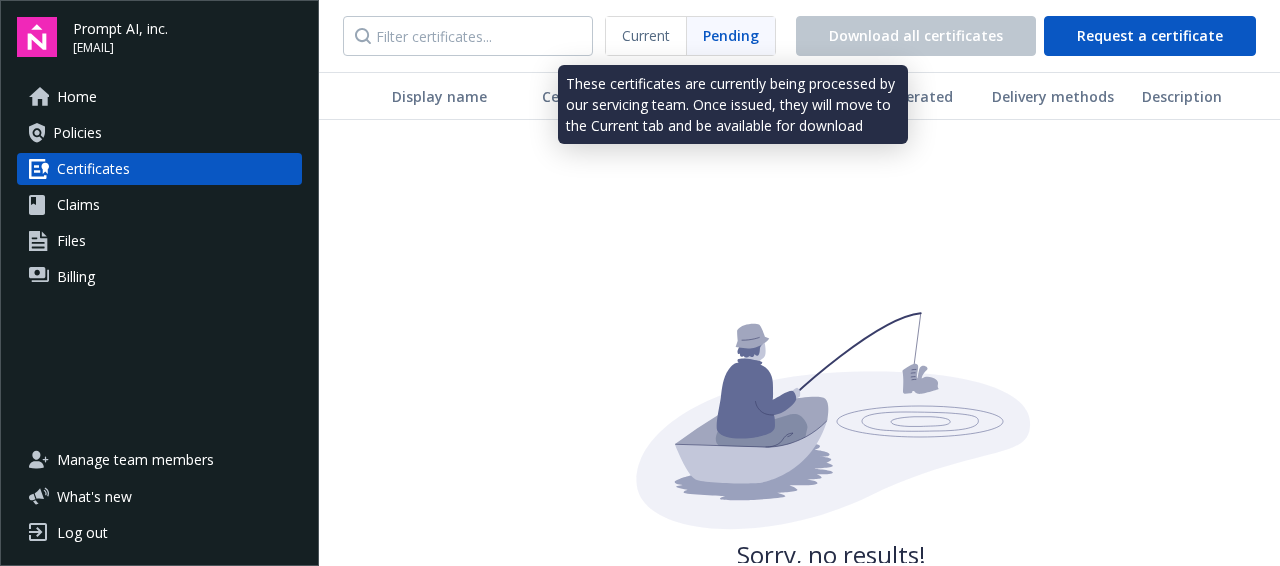 click on "Log out" at bounding box center (82, 533) 